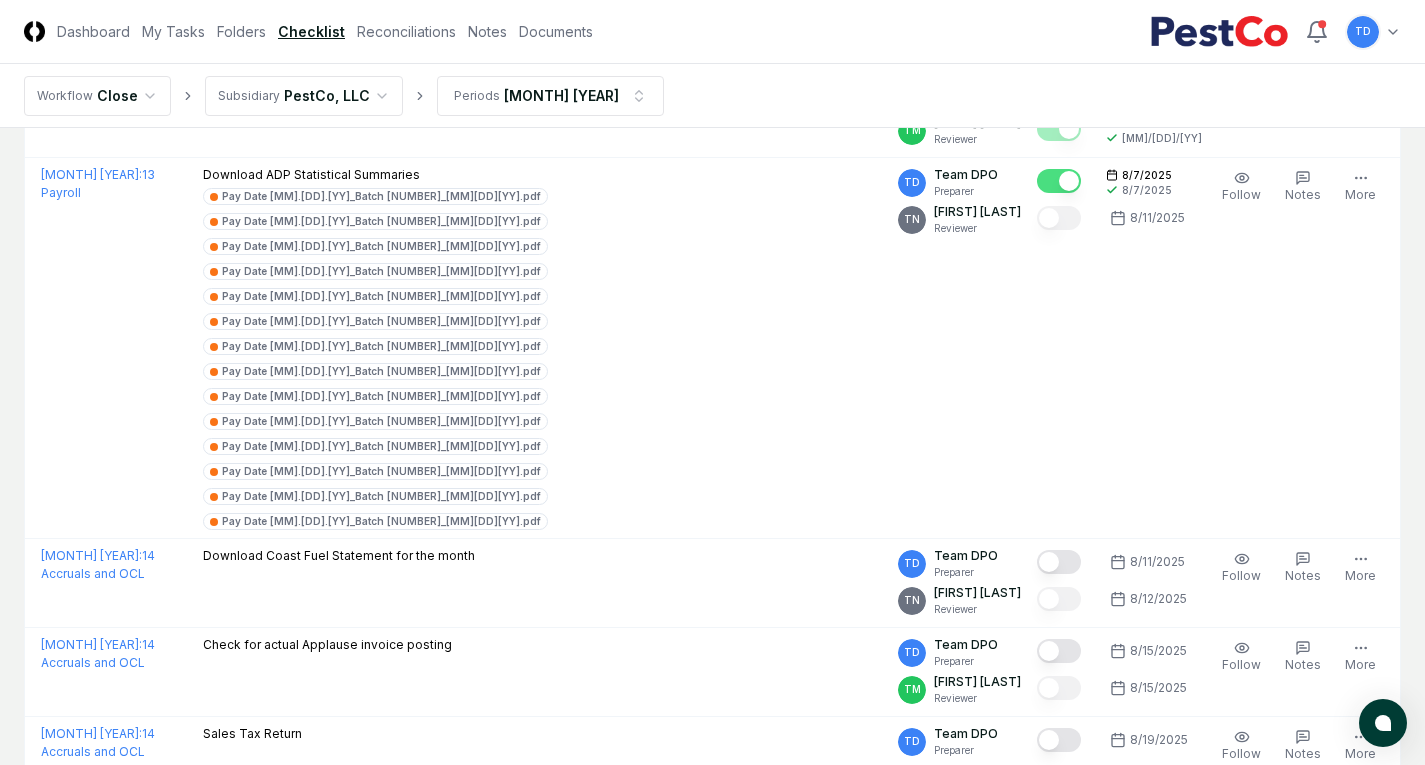 scroll, scrollTop: 2172, scrollLeft: 0, axis: vertical 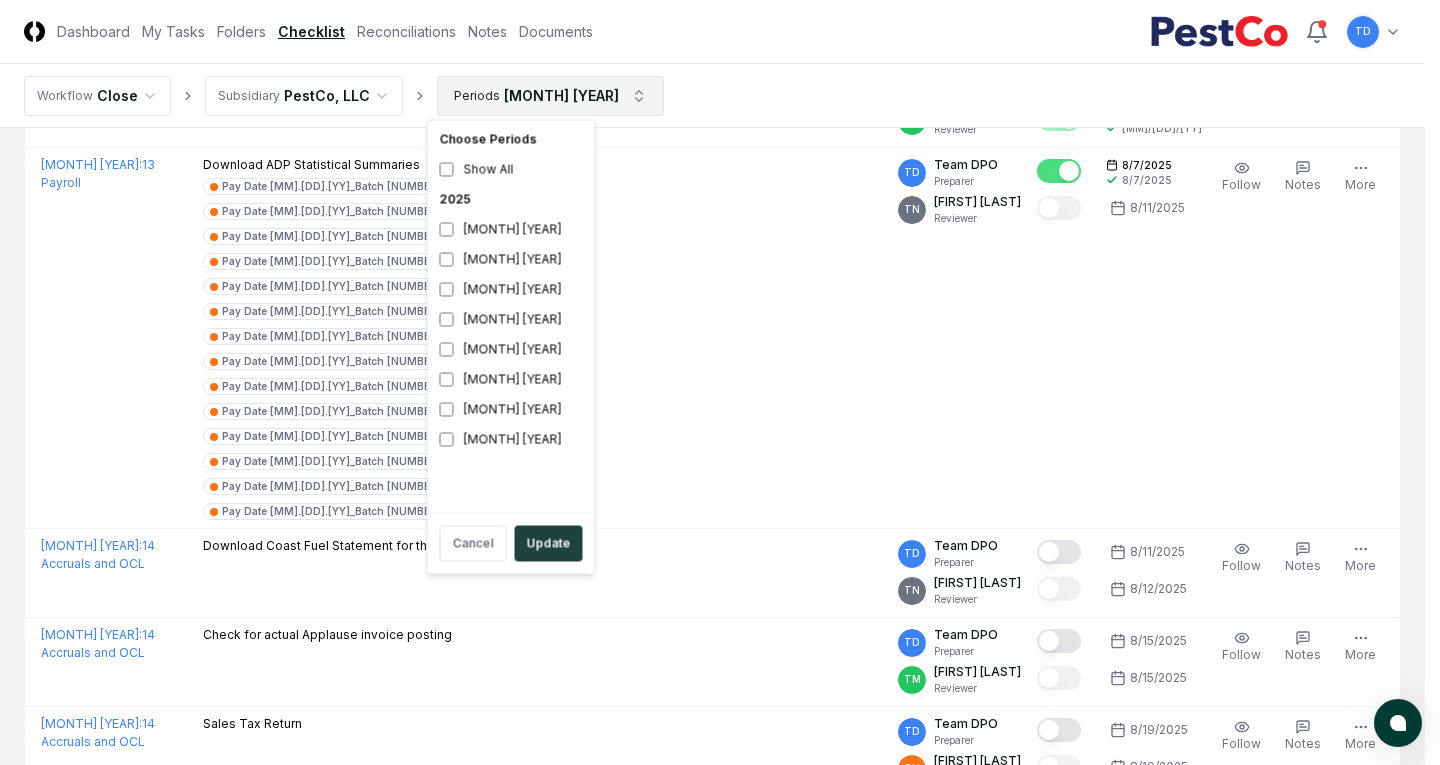 click on "CloseCore Dashboard My Tasks Folders Checklist Reconciliations Notes Documents Toggle navigation menu   TD Toggle user menu Workflow Close Subsidiary PestCo, LLC Periods Jul 2025 Cancel Reassign Jul 2025 Checklist 26 / 94 Download New  Task My Items My Open Items Ready for My Review Due Today Late Has Notes Has Reminders Has Documents Blocked Unblocked Clear Filter TD Team DPO Preparer Folder Description Assignee Sign-Off   Due Actions July 2025 :  14 Accruals and OCL Accrue Applause Applause accrual for July 2025 JE.xlsx TD Team DPO Preparer TM Tatsiana Merriweather Reviewer 7/18/2025 7/25/2025 7/18/2025 7/29/2025 Order Follow Notes 1 Upload Reminder Duplicate Edit Task More July 2025 :  14 Accruals and OCL Accrue Engagement Engagement accrual.xlsx TD Team DPO Preparer RK Ryan Klapper Reviewer 7/18/2025 7/25/2025 7/18/2025 7/30/2025 Order Follow 1 Notes 1 Upload Reminder Duplicate Edit Task More July 2025 :  14 Accruals and OCL Accrue PNW WC TD Team DPO Preparer TM Tatsiana Merriweather Reviewer 7/18/2025" at bounding box center (720, -616) 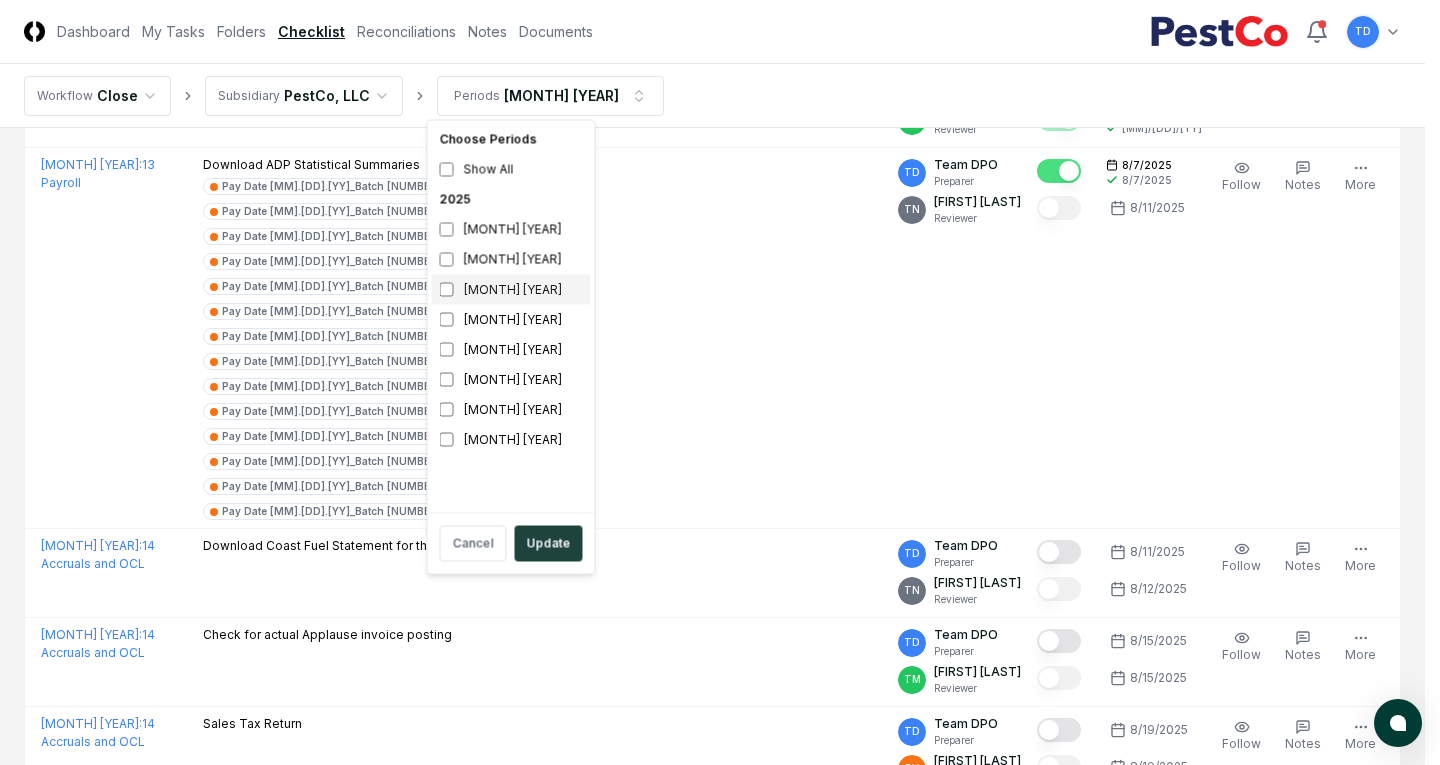 click on "[MONTH] [YEAR]" at bounding box center (511, 290) 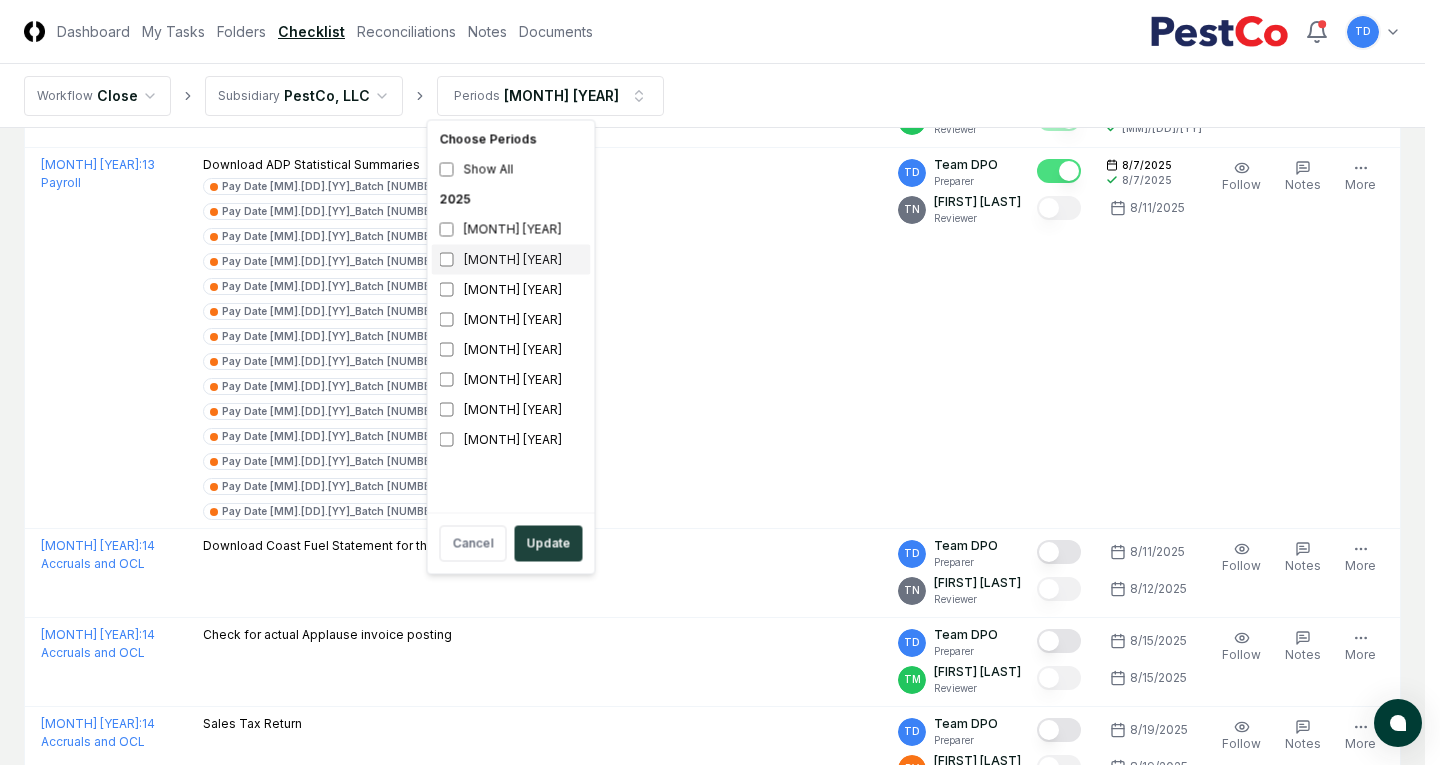 click on "[MONTH] [YEAR]" at bounding box center [511, 260] 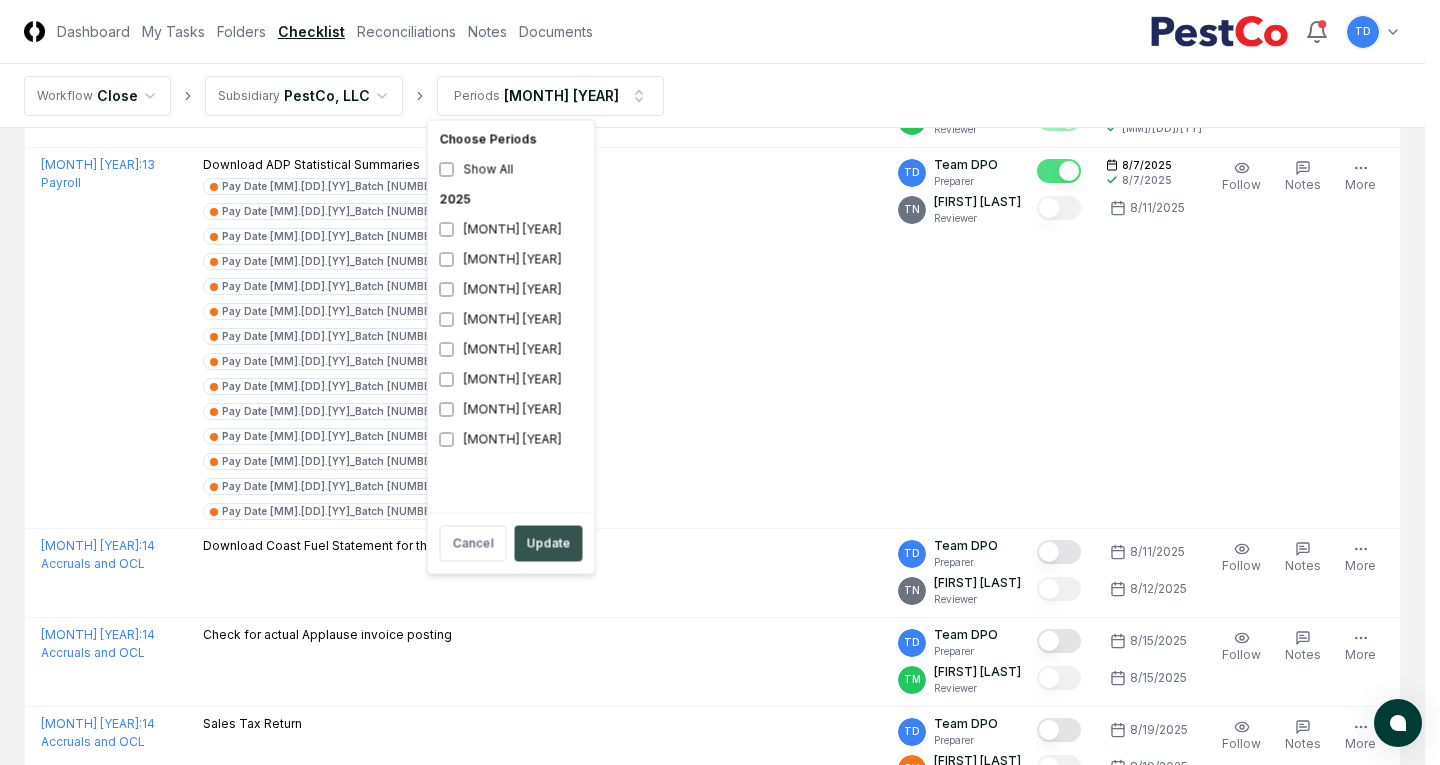click on "Update" at bounding box center (549, 544) 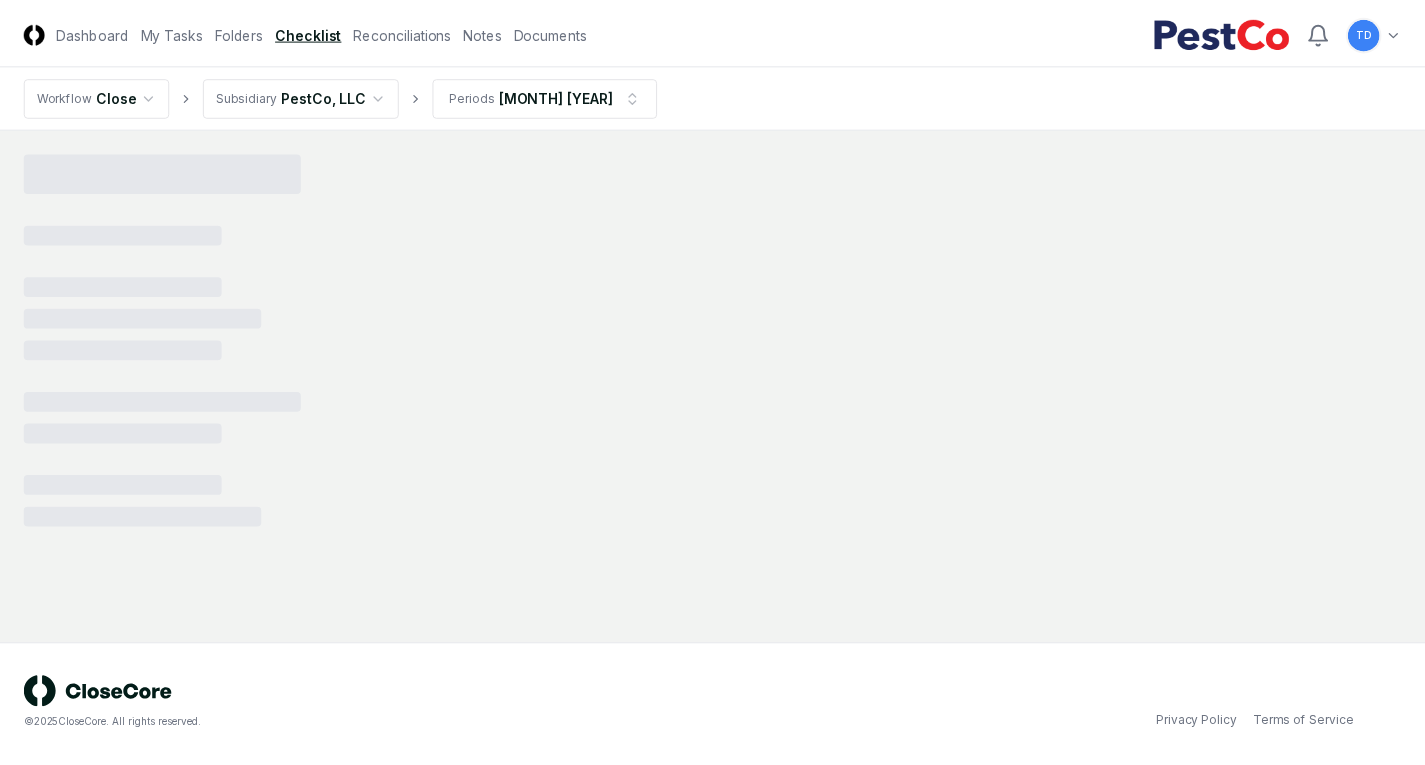scroll, scrollTop: 0, scrollLeft: 0, axis: both 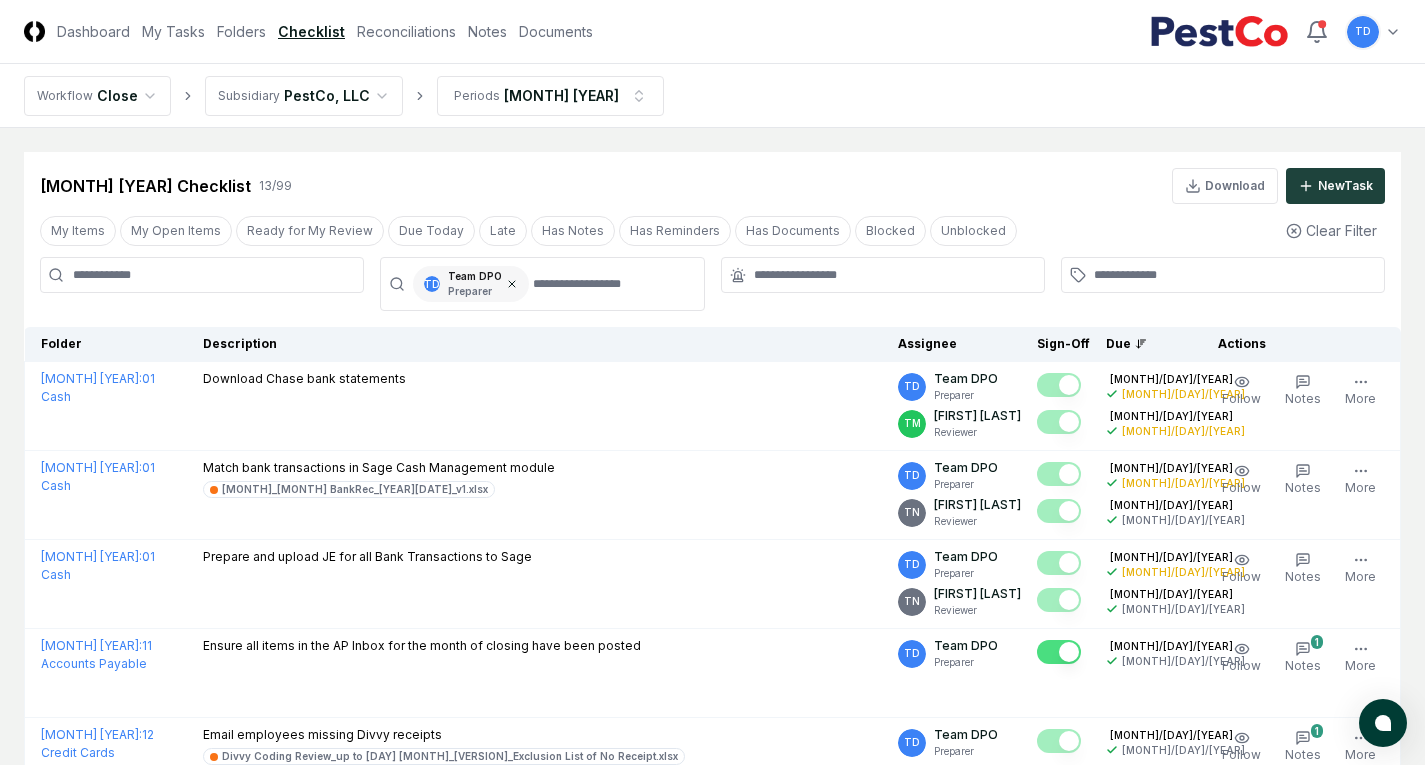 click 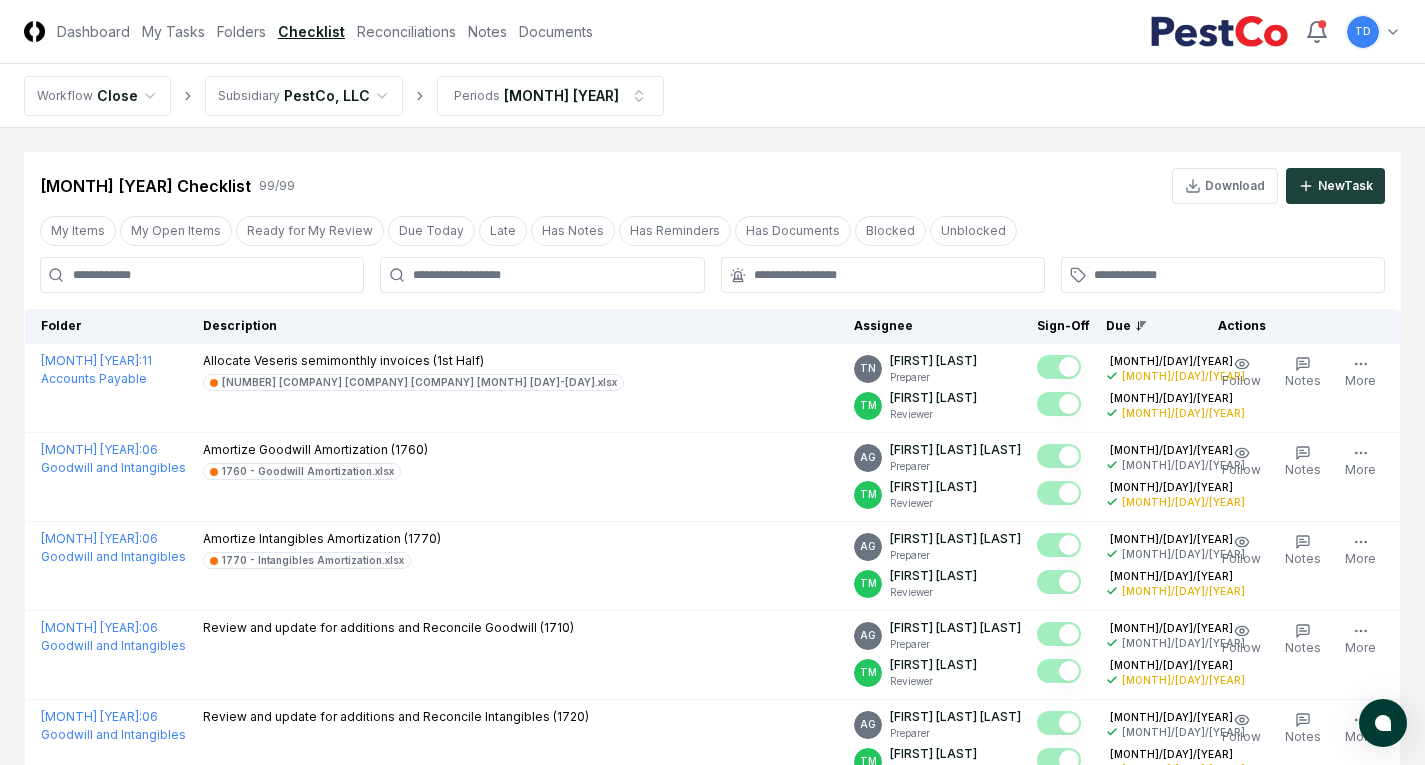 click at bounding box center (202, 275) 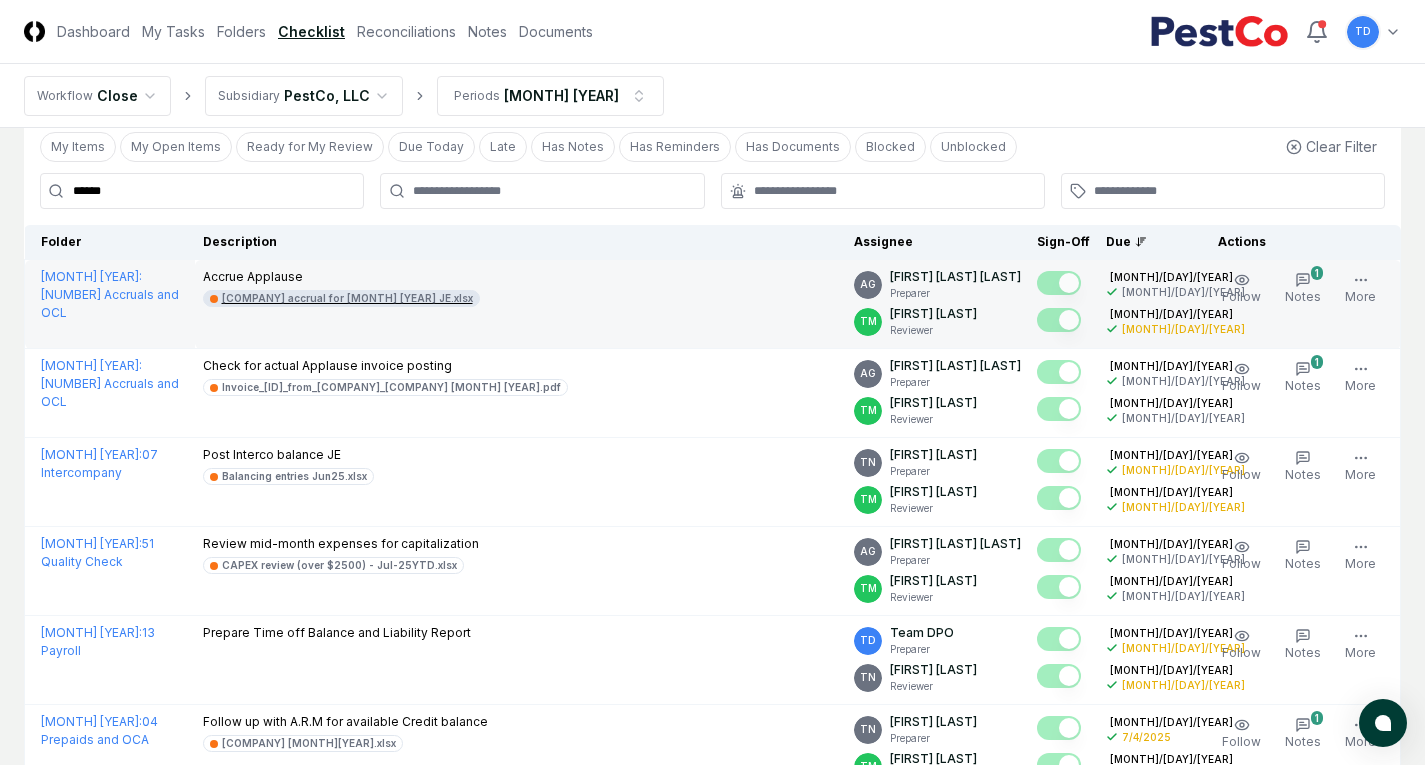 scroll, scrollTop: 100, scrollLeft: 0, axis: vertical 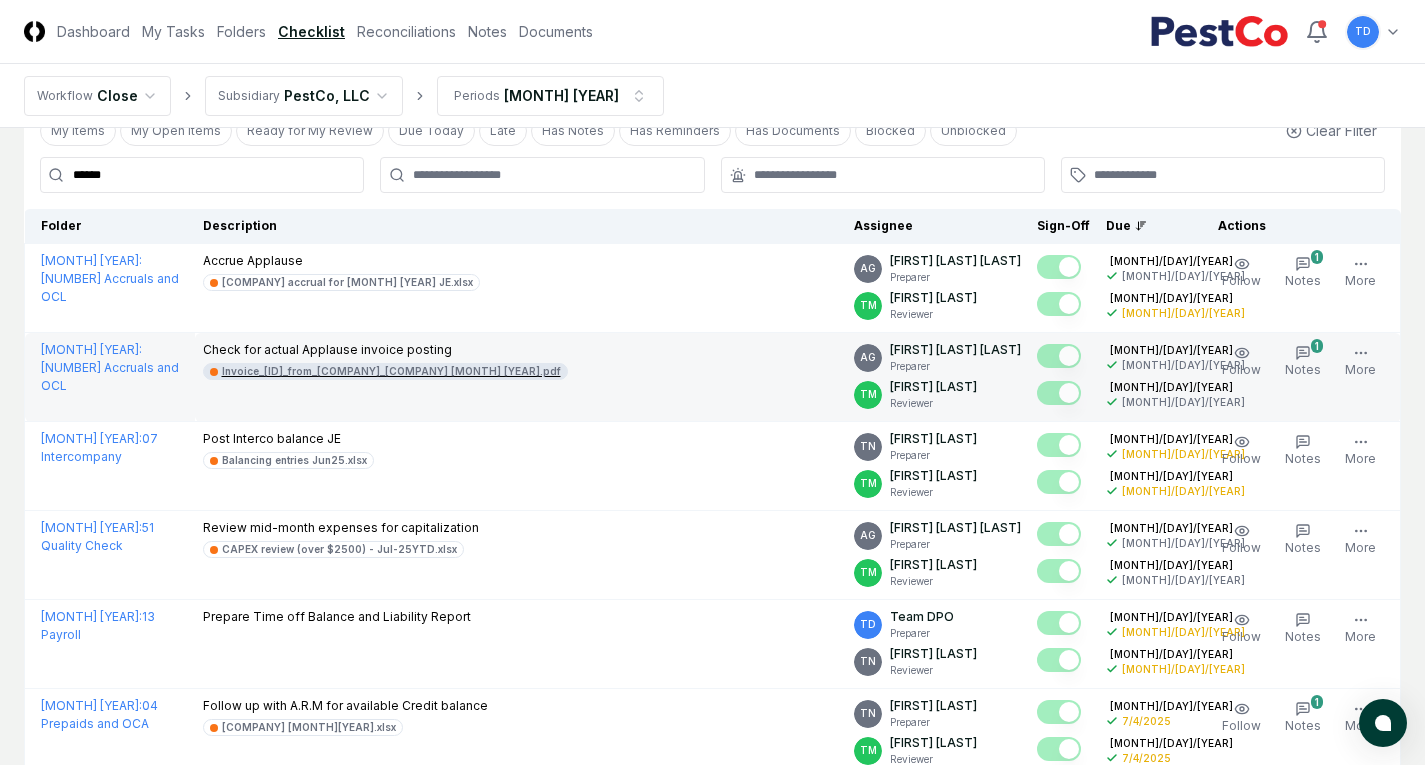 type on "******" 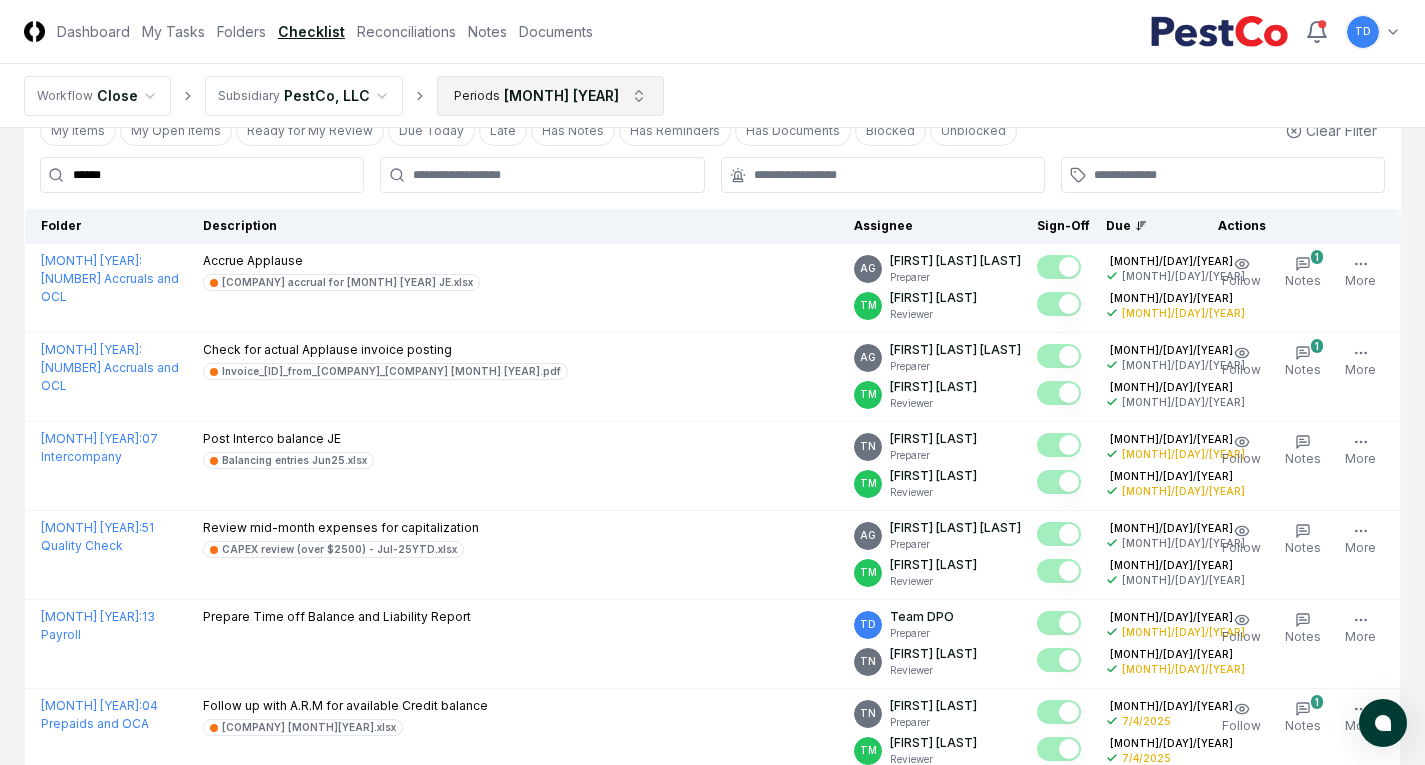 click on "CloseCore Dashboard My Tasks Folders Checklist Reconciliations Notes Documents Toggle navigation menu   TD Toggle user menu Workflow Close Subsidiary [COMPANY], [COMPANY] Periods [MONTH] [YEAR] Cancel Reassign [MONTH] [YEAR] Checklist 10 / 10 Download New  Task My Items My Open Items Ready for My Review Due Today Late Has Notes Has Reminders Has Documents Blocked Unblocked Clear Filter ****** Folder Description Assignee Sign-Off   Due Actions [MONTH] [YEAR] :  14 Accruals and OCL Accrue [COMPANY] [COMPANY] accrual for [MONTH] [YEAR] JE.xlsx AG [FIRST] [LAST] Preparer TM [FIRST] [LAST] Reviewer [DATE] [DATE] [DATE] [DATE] Follow 1 Notes 1 Upload Reminder Duplicate Edit Task More [MONTH] [YEAR] :  14 Accruals and OCL Check for actual [COMPANY] invoice posting Invoice_[ID]_from_[COMPANY]_[COMPANY] [MONTH] [YEAR].pdf AG [FIRST] [LAST] Preparer TM [FIRST] [LAST] Reviewer [DATE] [DATE] [DATE] [DATE] Follow 1 Notes 1 Upload Reminder Duplicate Edit Task More [MONTH] [YEAR] :  07 Intercompany TN Preparer" at bounding box center [712, 589] 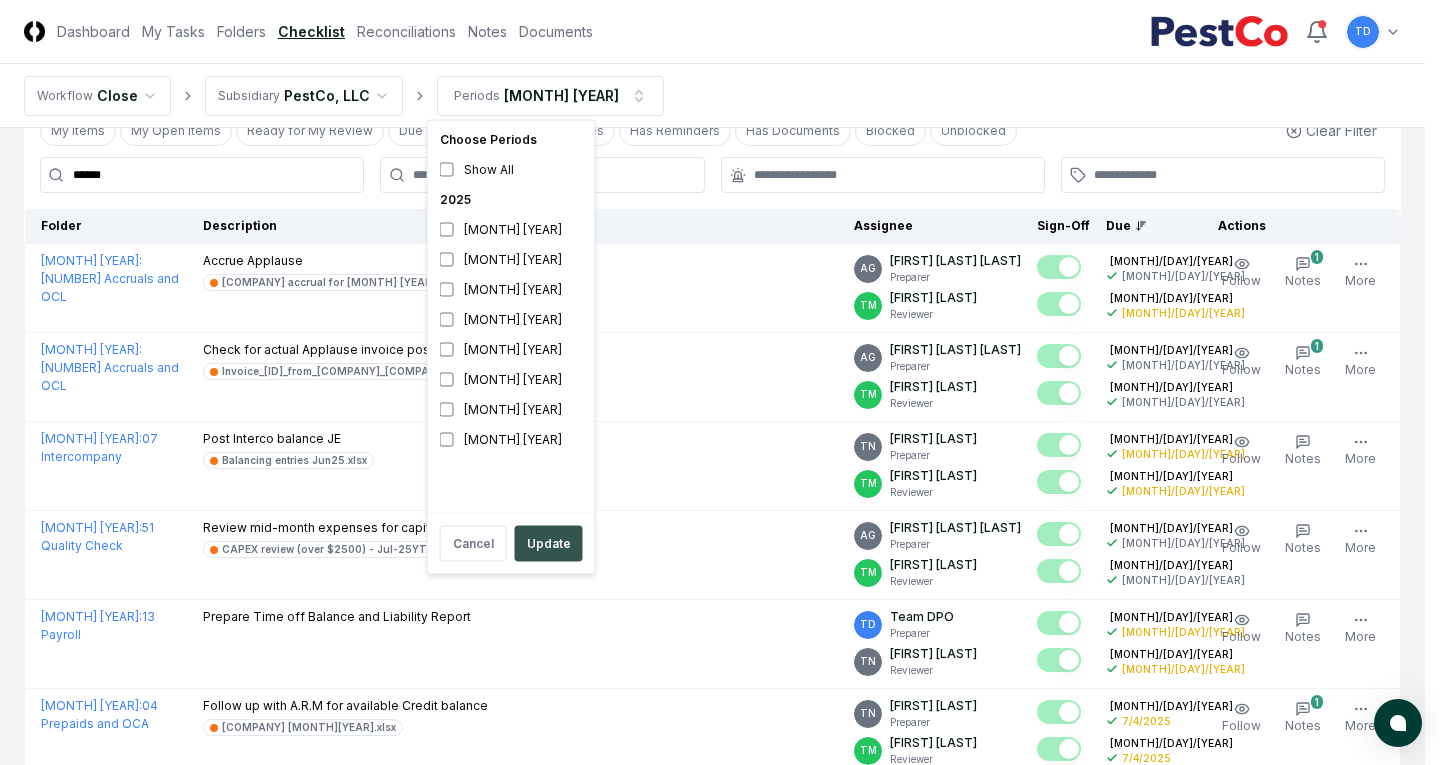 click on "Update" at bounding box center [549, 544] 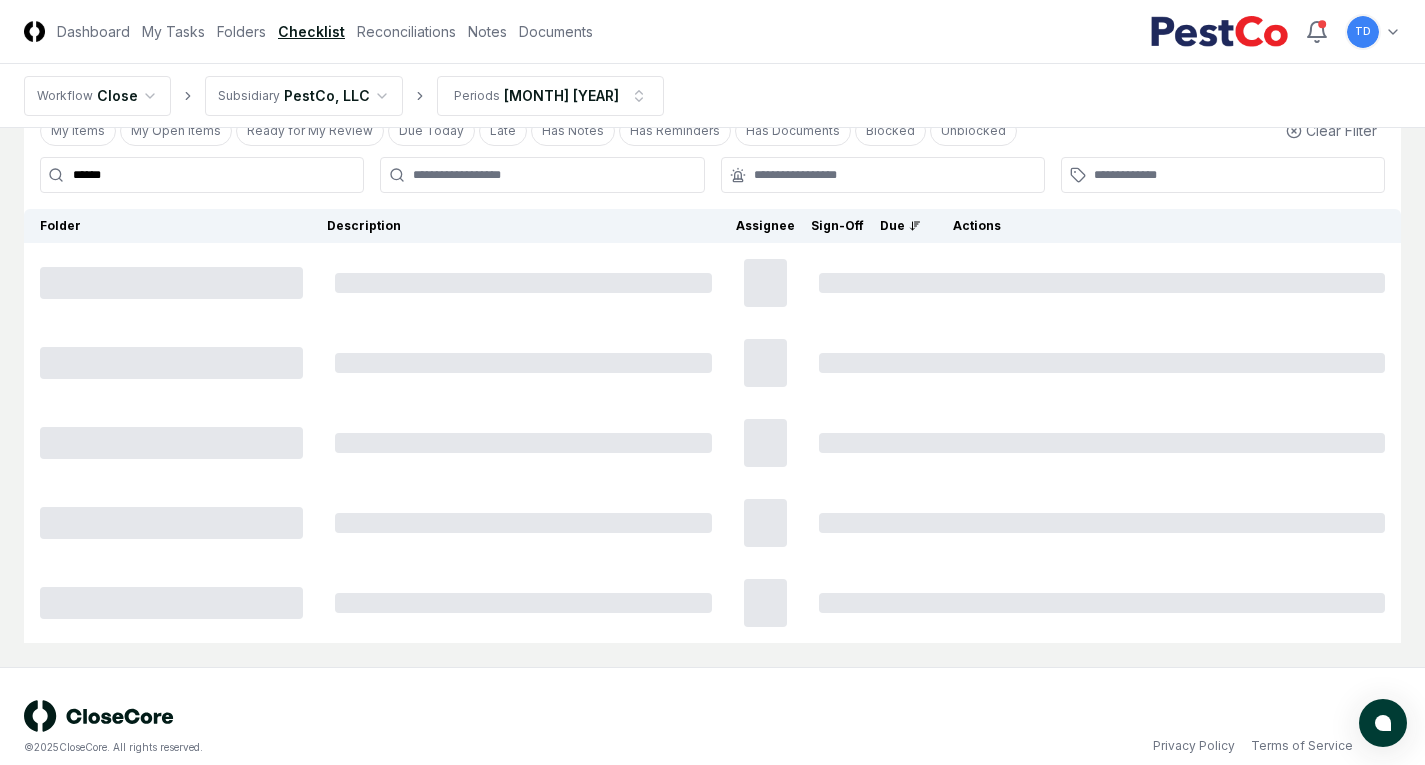 scroll, scrollTop: 0, scrollLeft: 0, axis: both 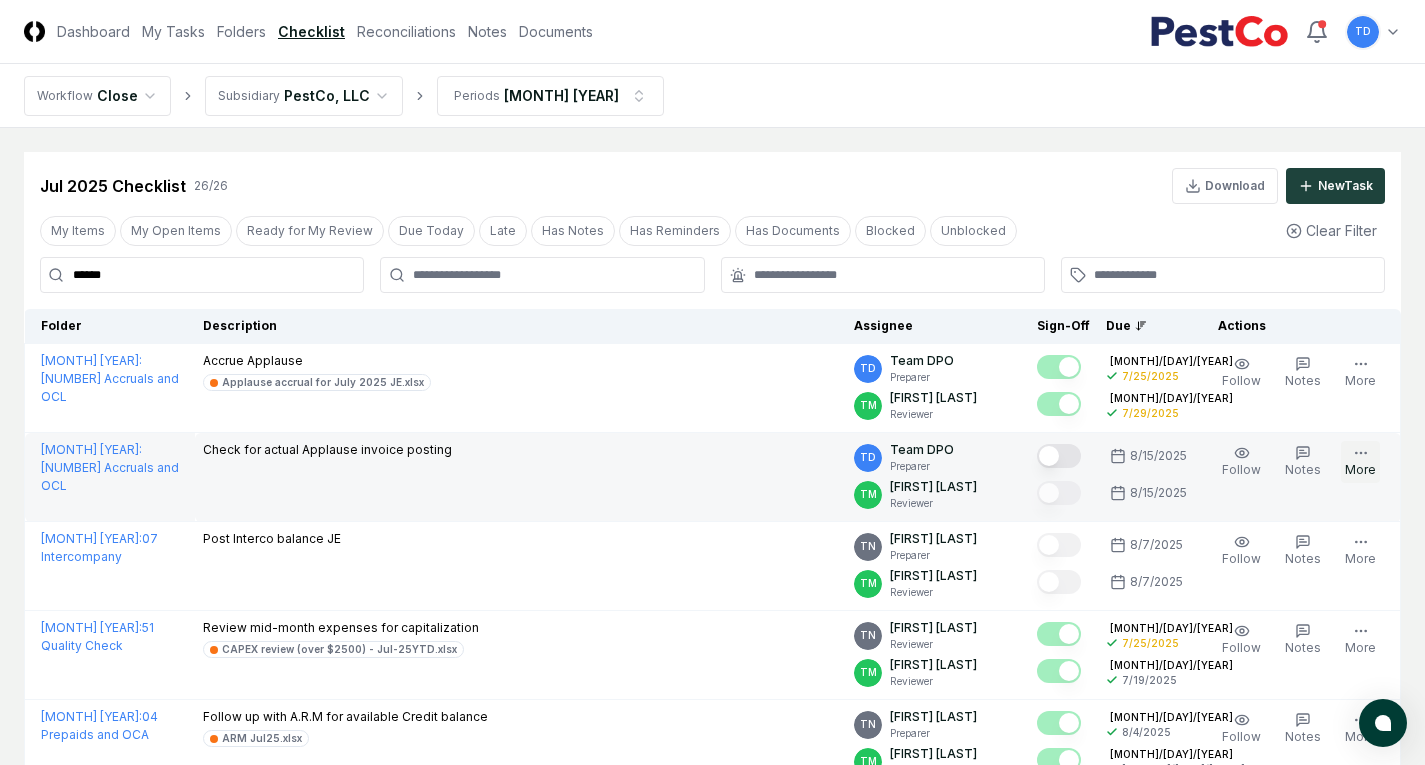 click 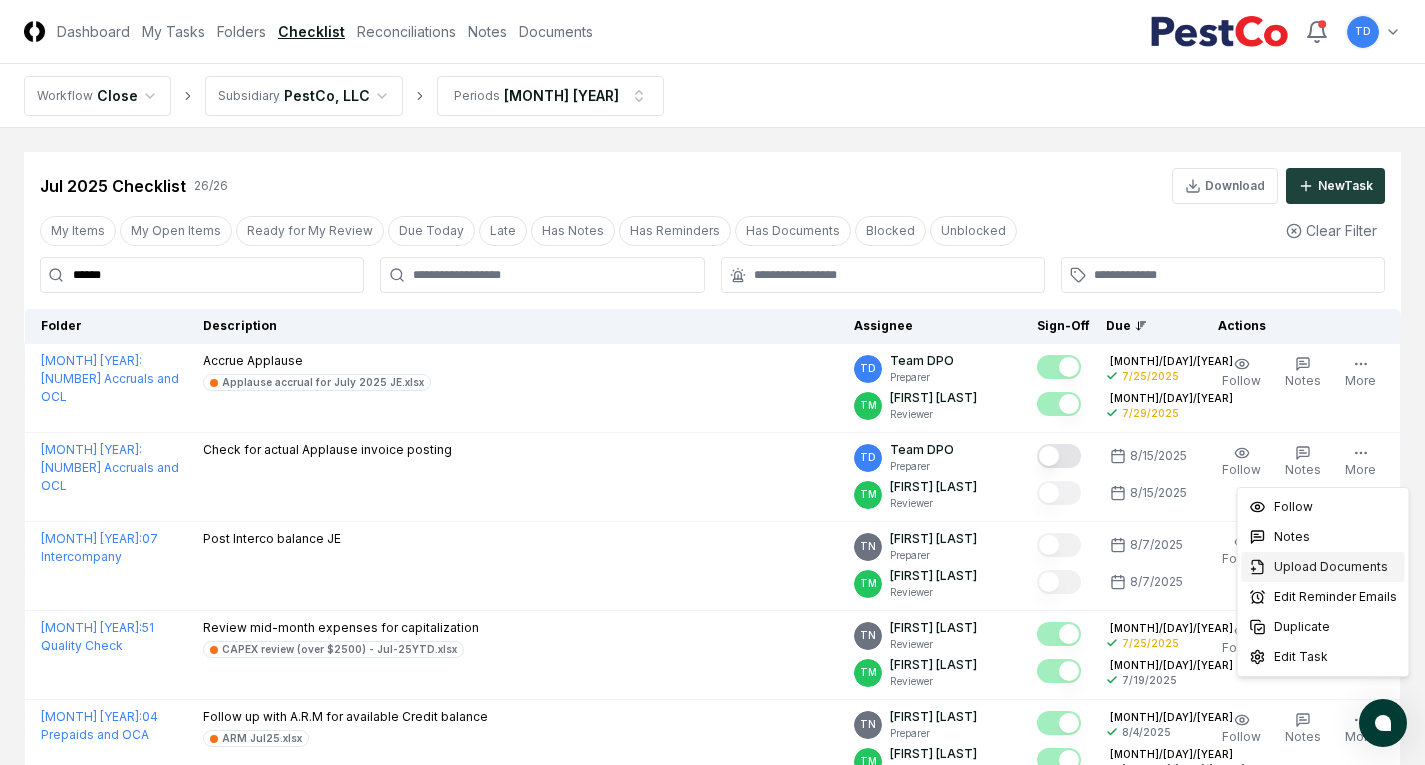 click on "Upload Documents" at bounding box center (1331, 567) 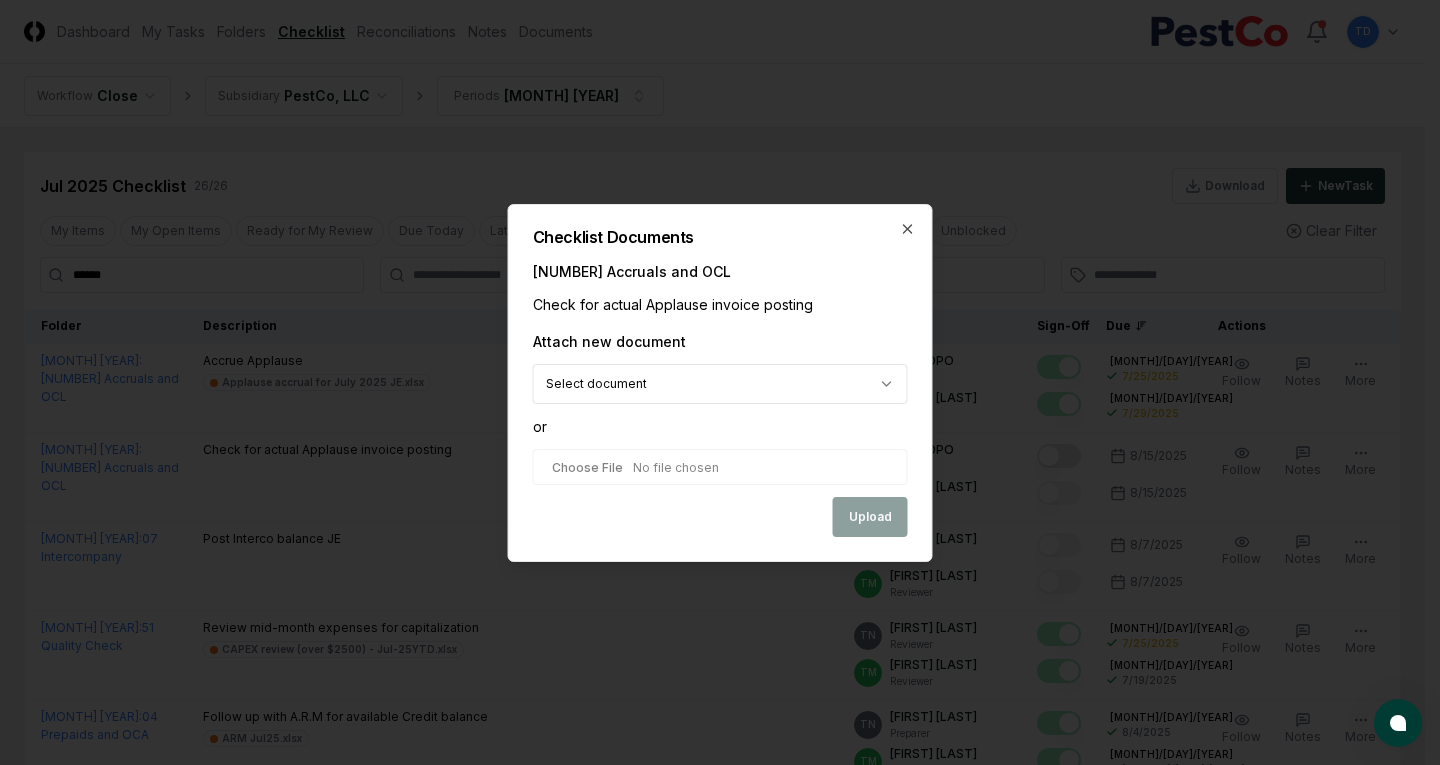 type on "**********" 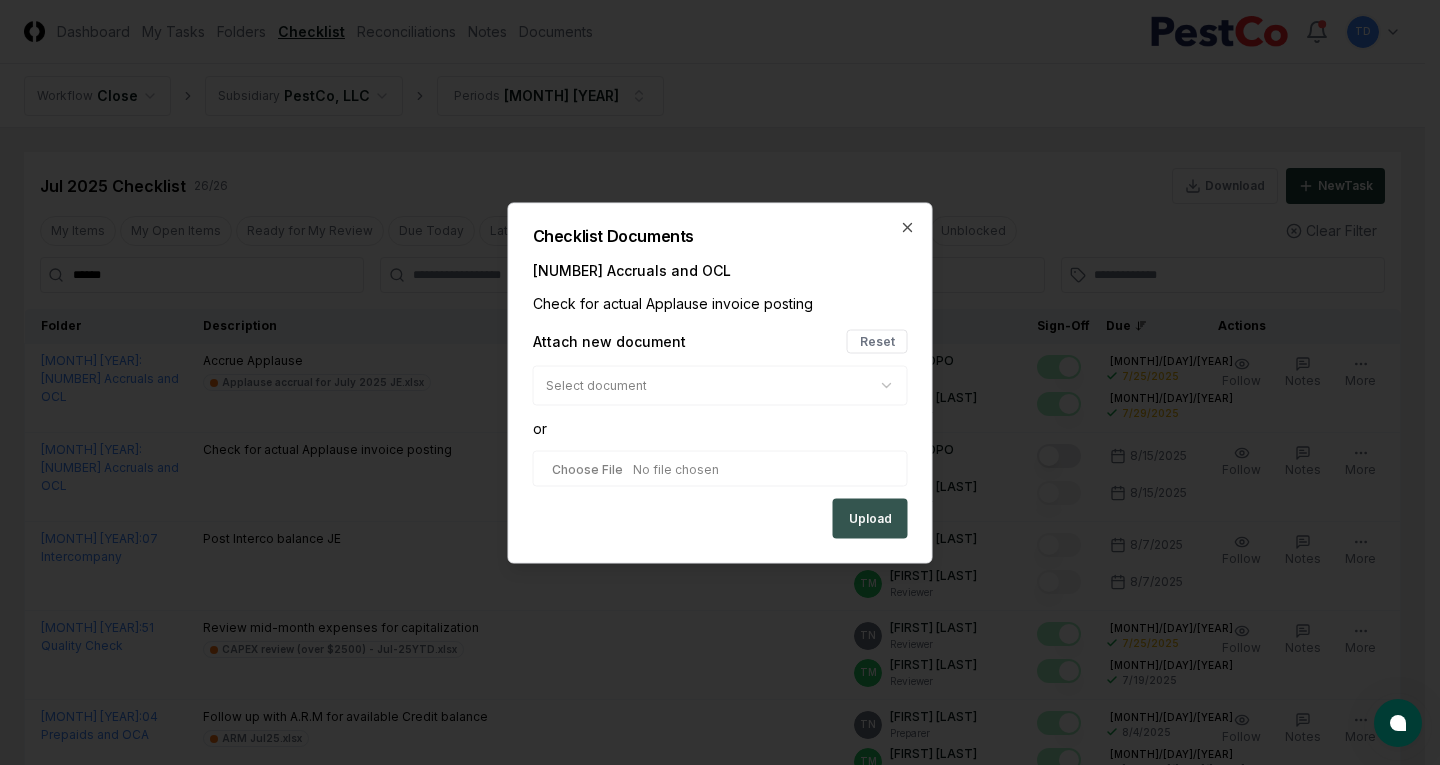 click on "Upload" at bounding box center [870, 518] 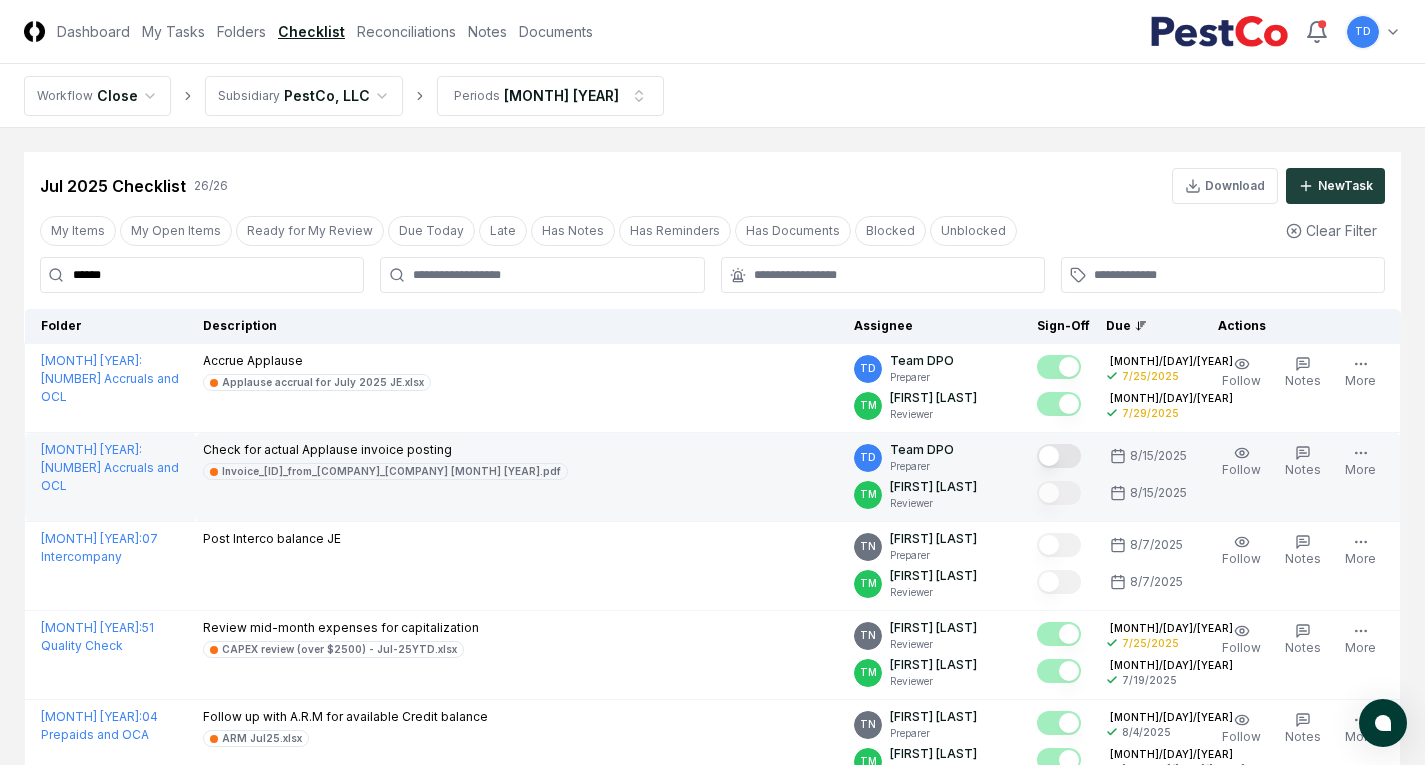 click at bounding box center [1059, 456] 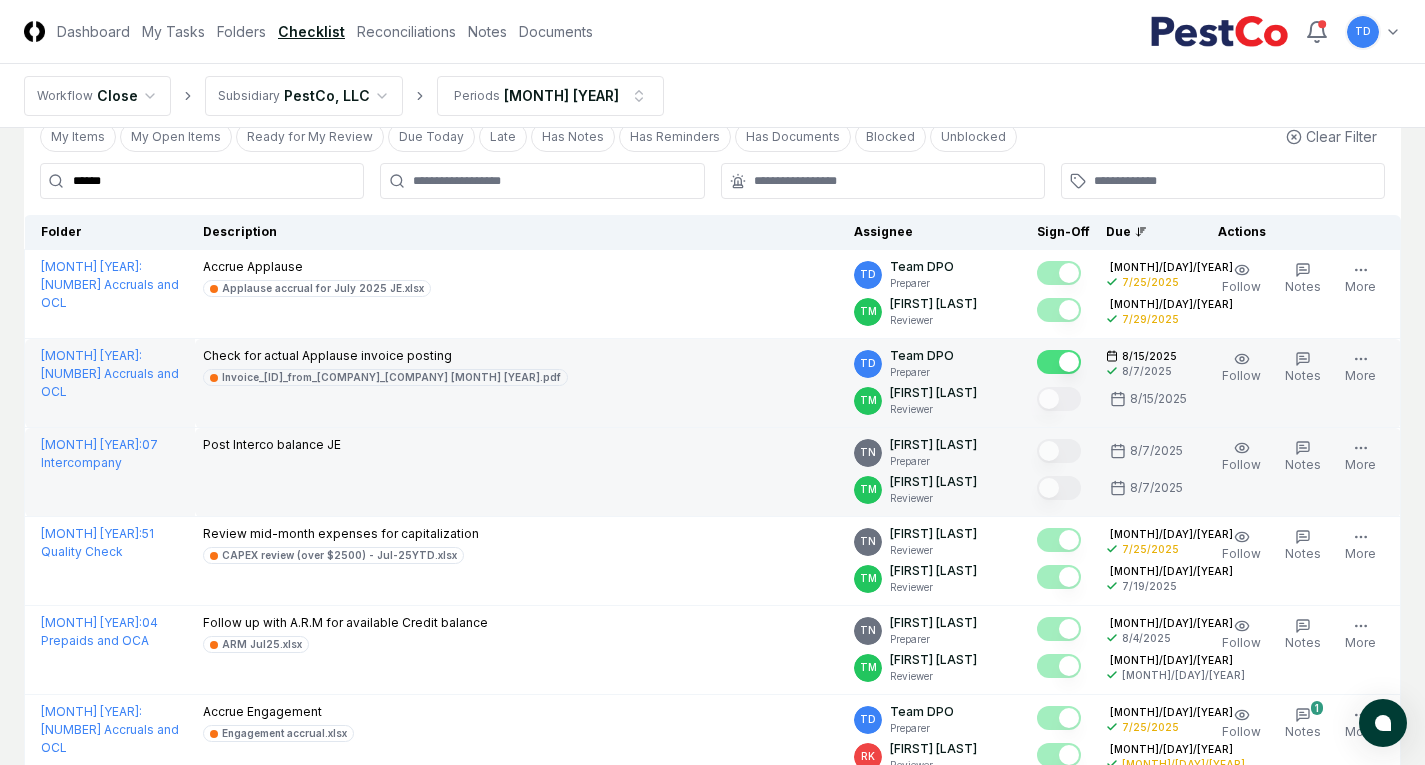 scroll, scrollTop: 0, scrollLeft: 0, axis: both 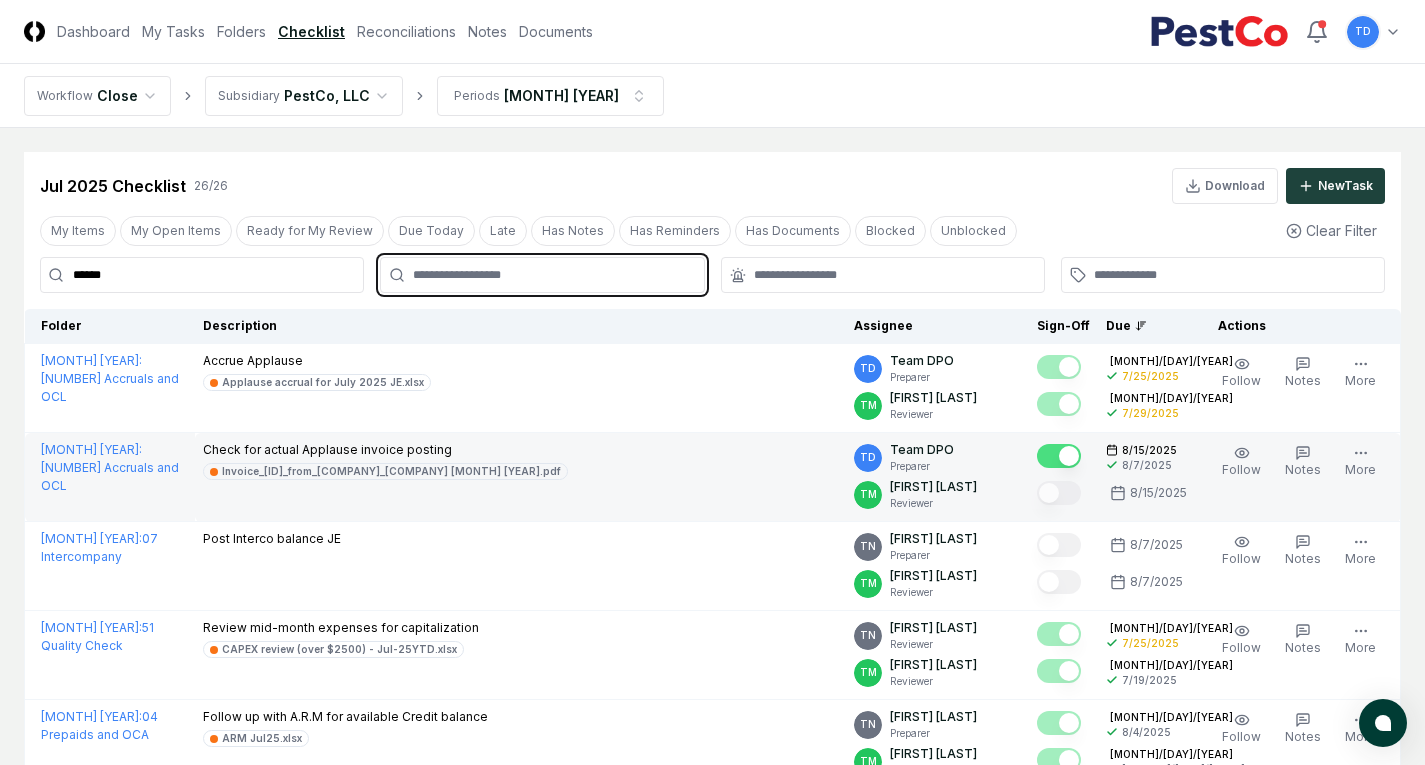 click at bounding box center (552, 275) 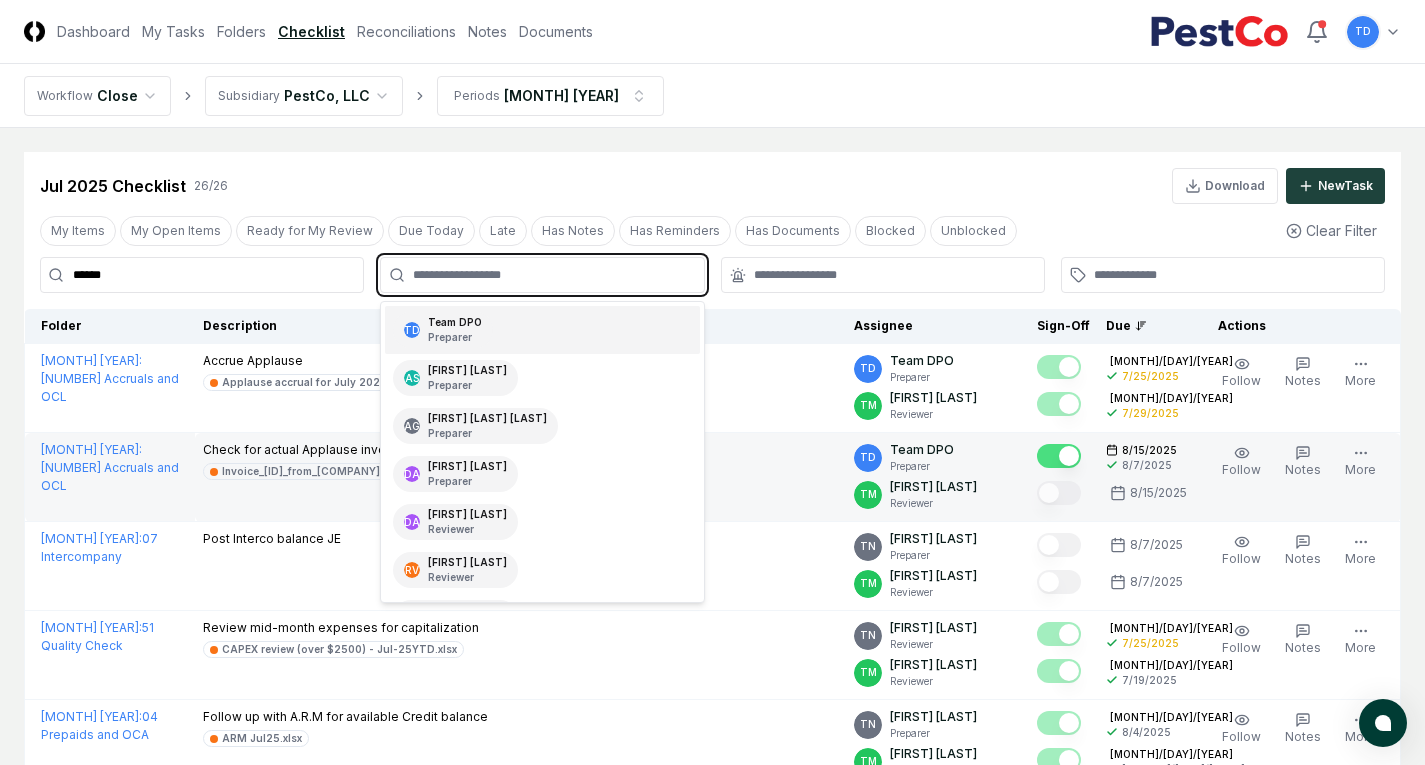 click on "TD Team DPO Preparer" at bounding box center [542, 330] 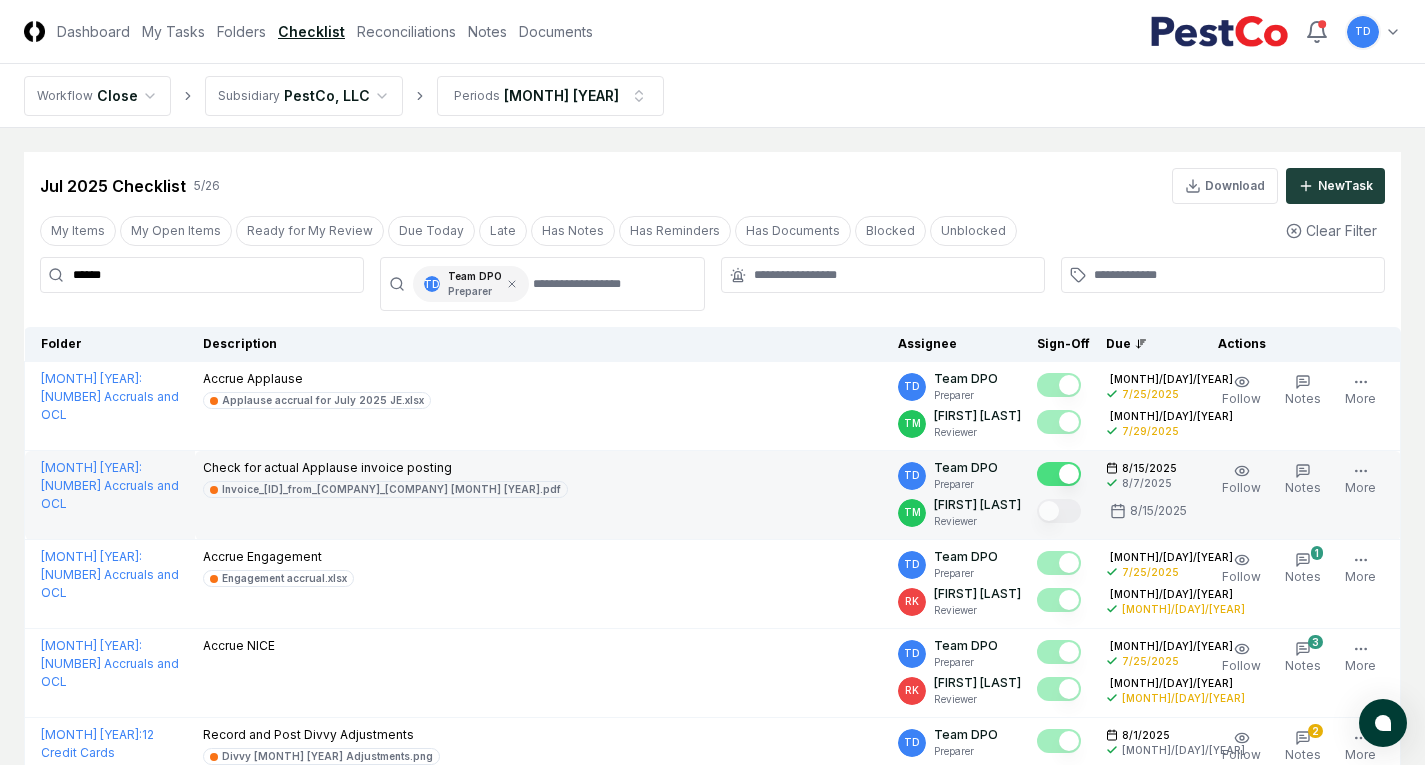 click on "[MONTH] [YEAR] Checklist [NUMBER] / [NUMBER] Download New  Task" at bounding box center [712, 186] 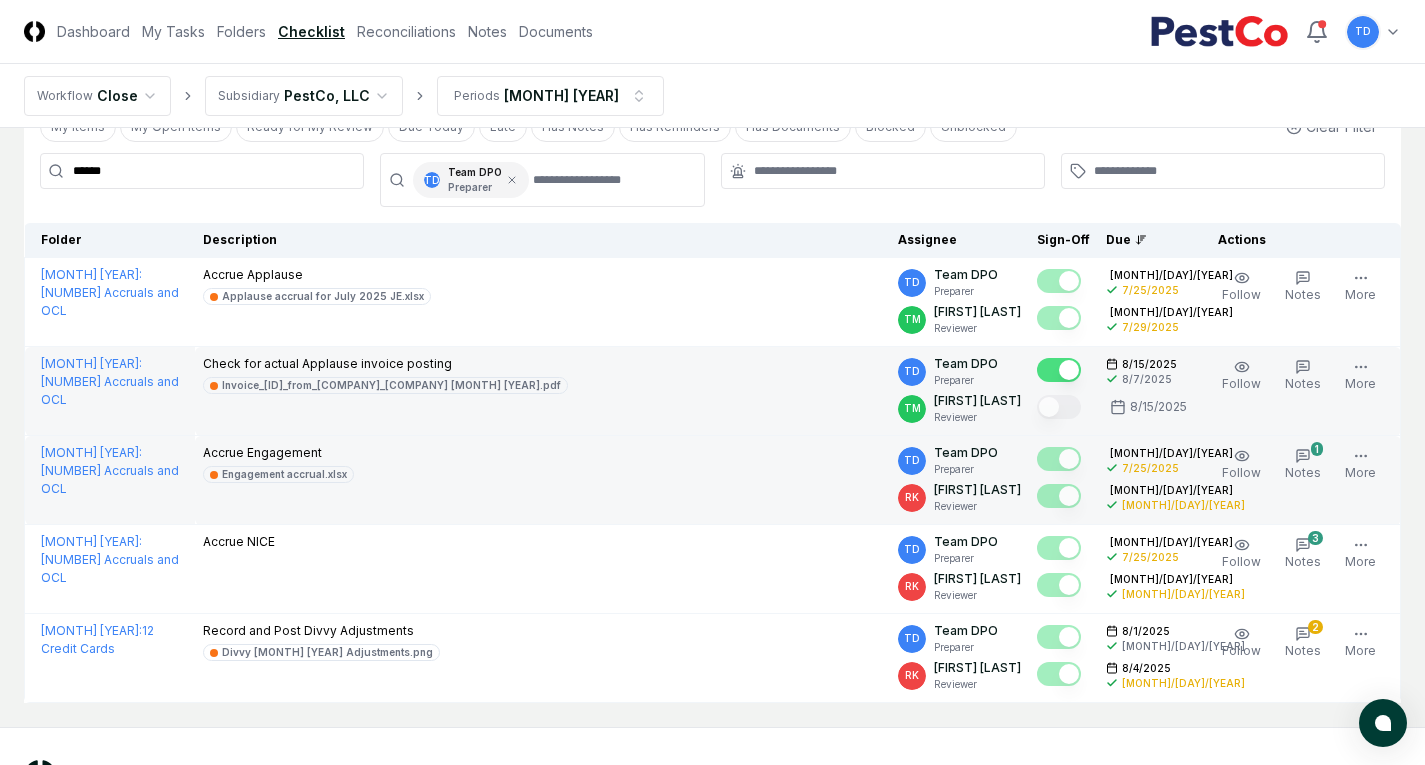 scroll, scrollTop: 86, scrollLeft: 0, axis: vertical 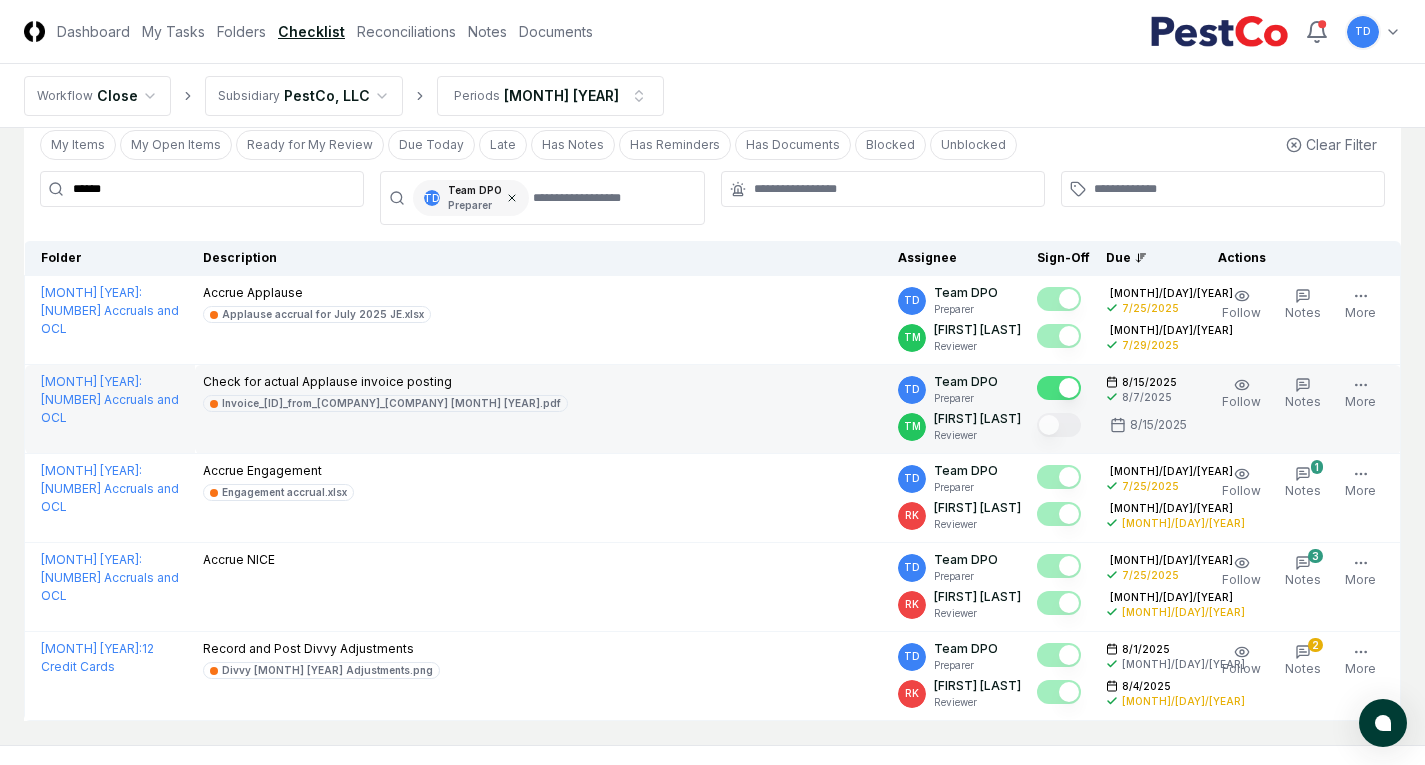 click 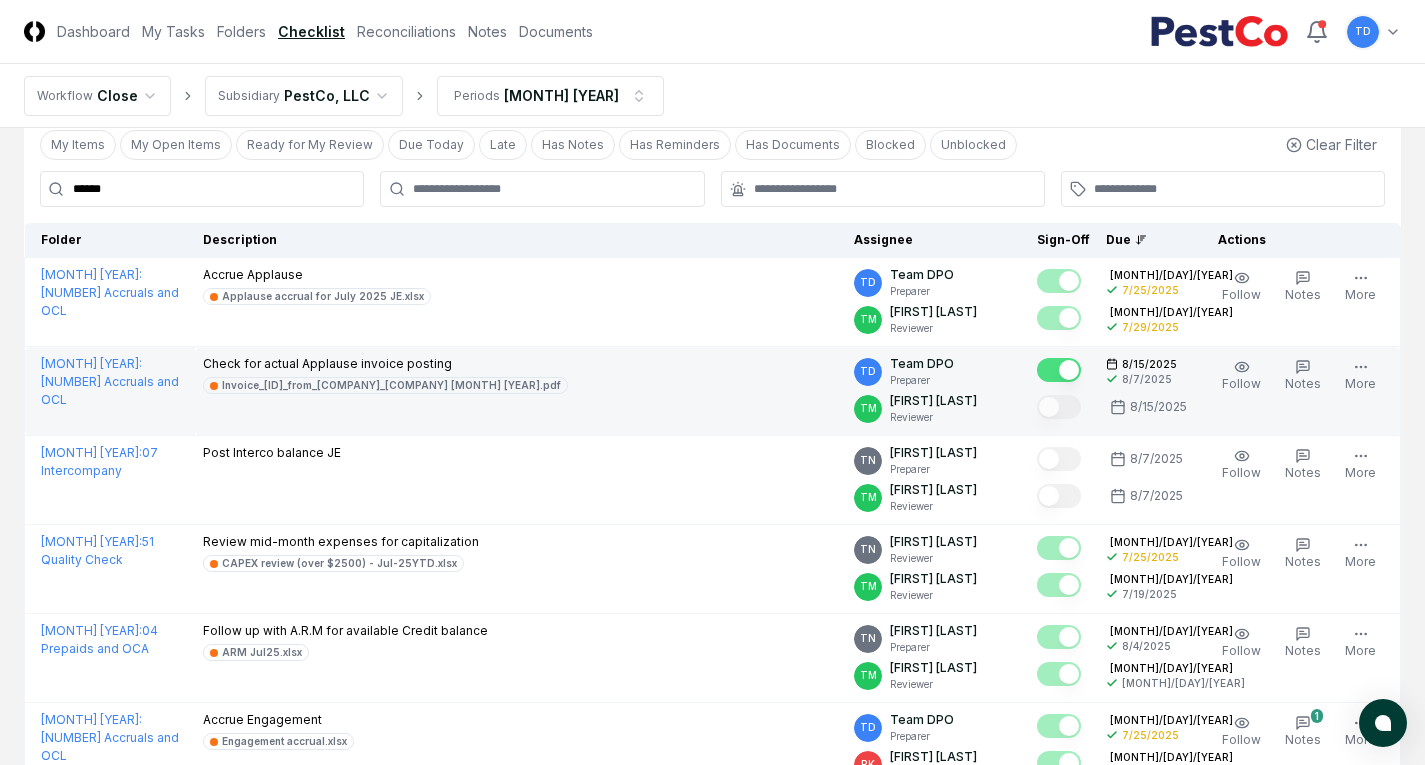 drag, startPoint x: 236, startPoint y: 196, endPoint x: 21, endPoint y: 209, distance: 215.39267 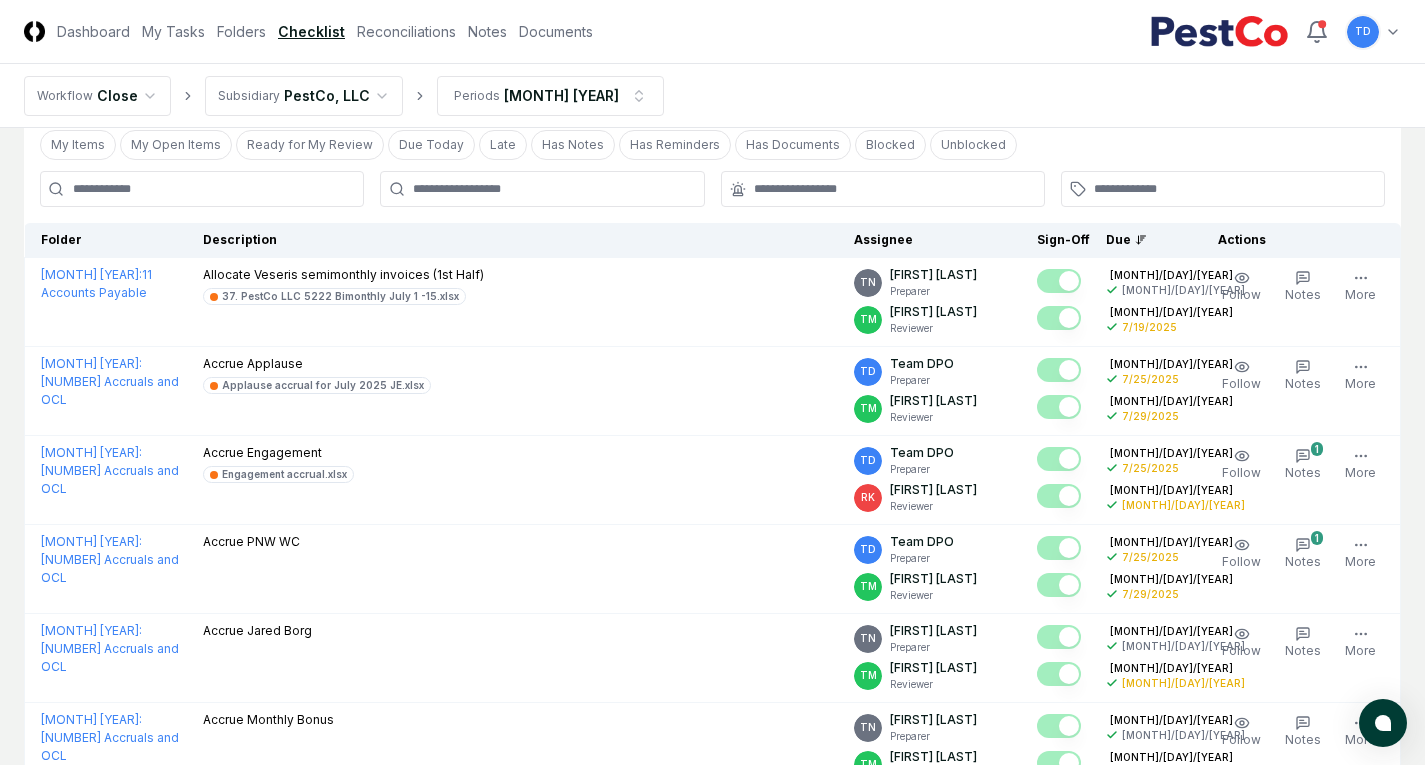 type 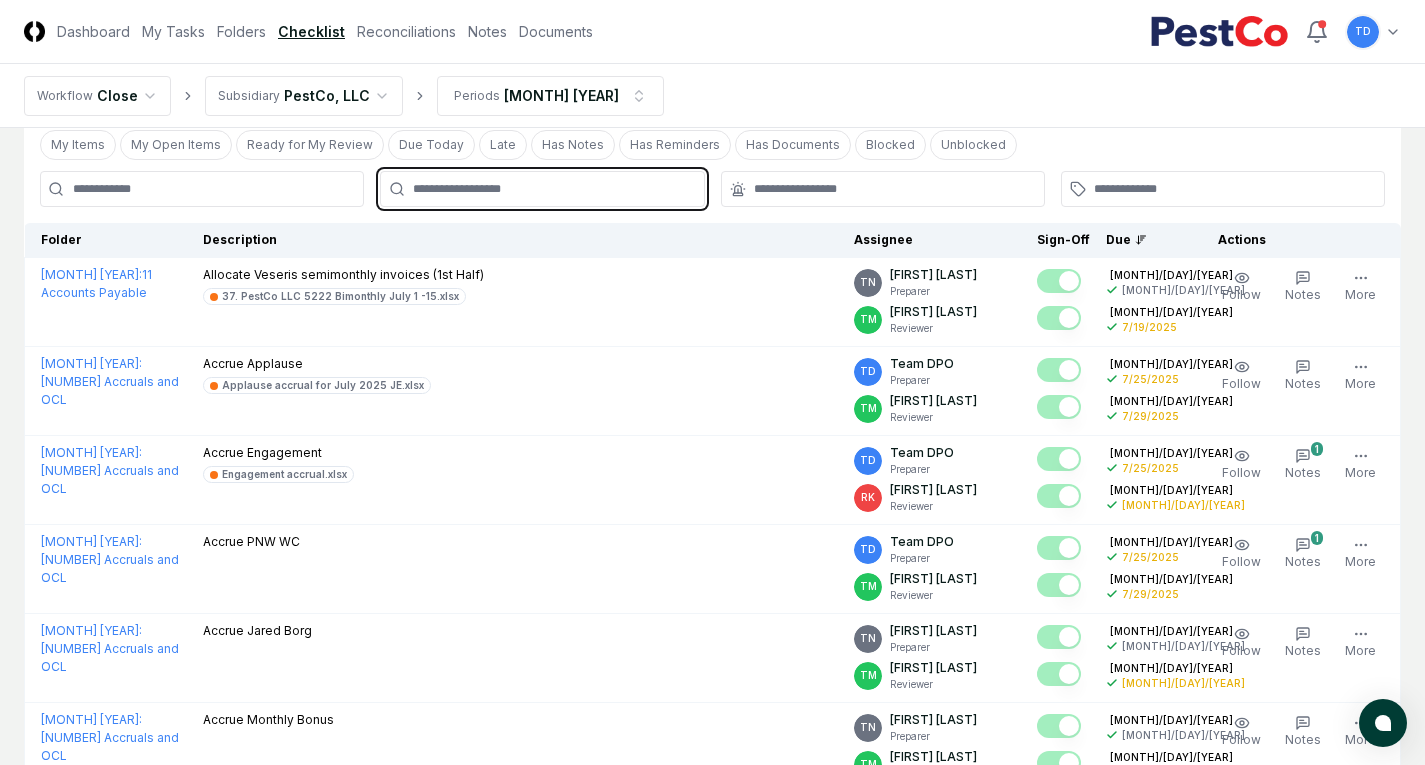 click at bounding box center (552, 189) 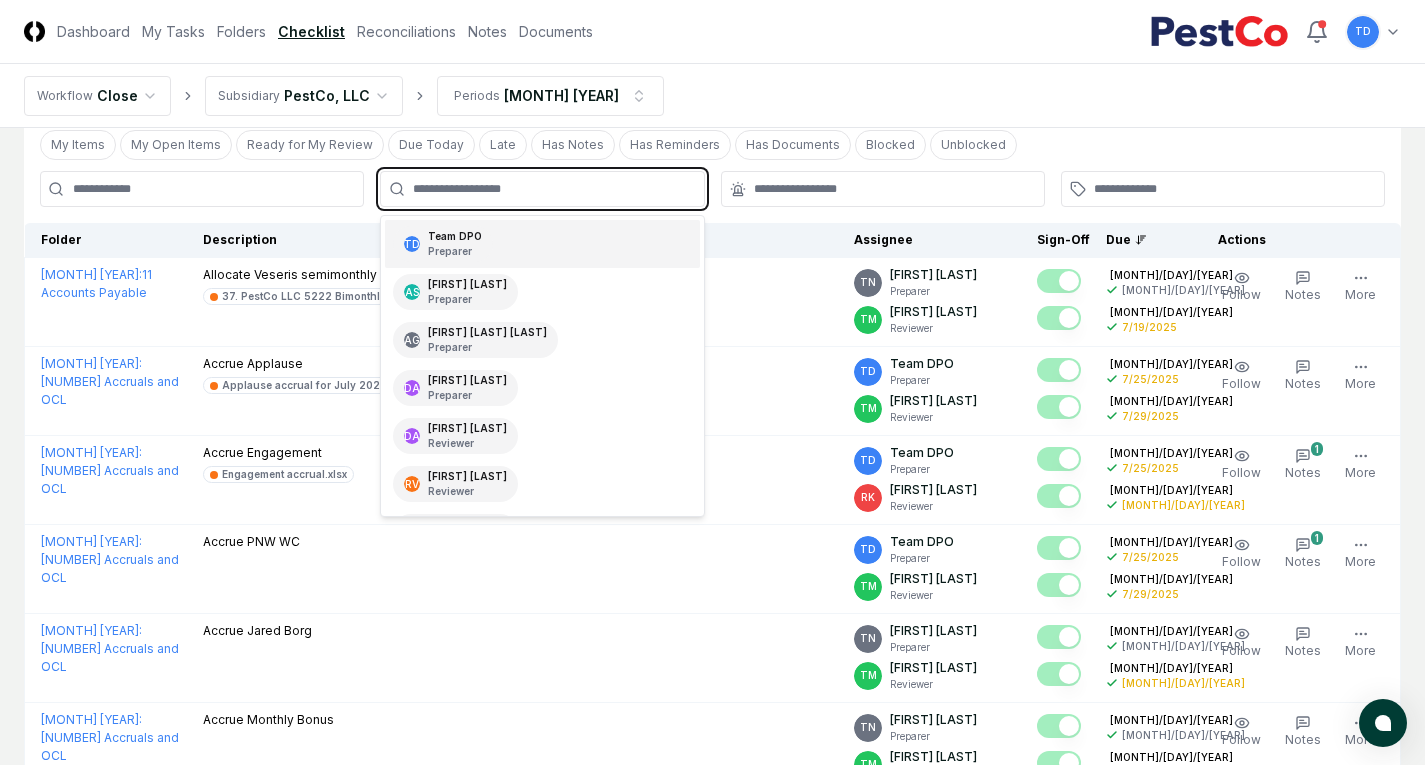 click on "Preparer" at bounding box center (455, 251) 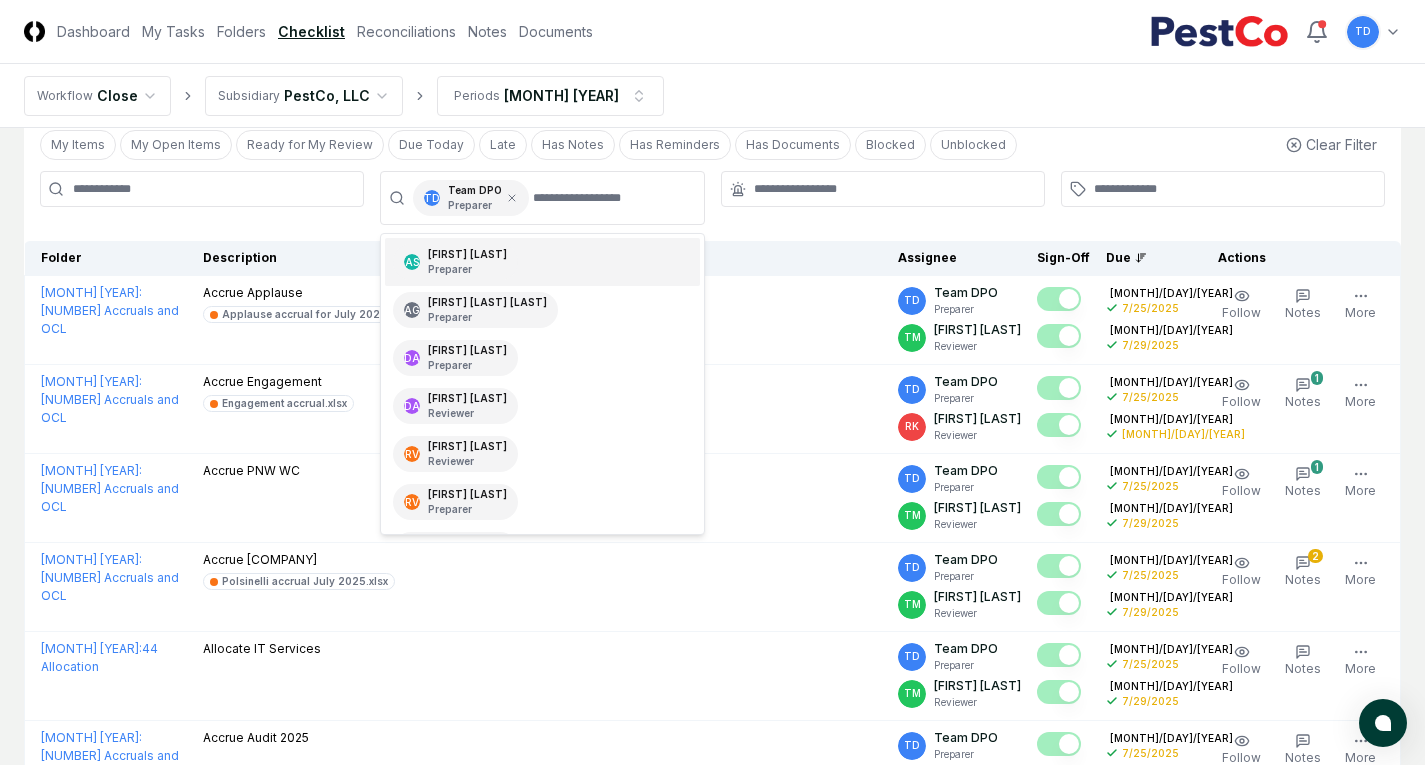 click on "My Items My Open Items Ready for My Review Due Today Late Has Notes Has Reminders Has Documents Blocked Unblocked Clear Filter" at bounding box center (712, 144) 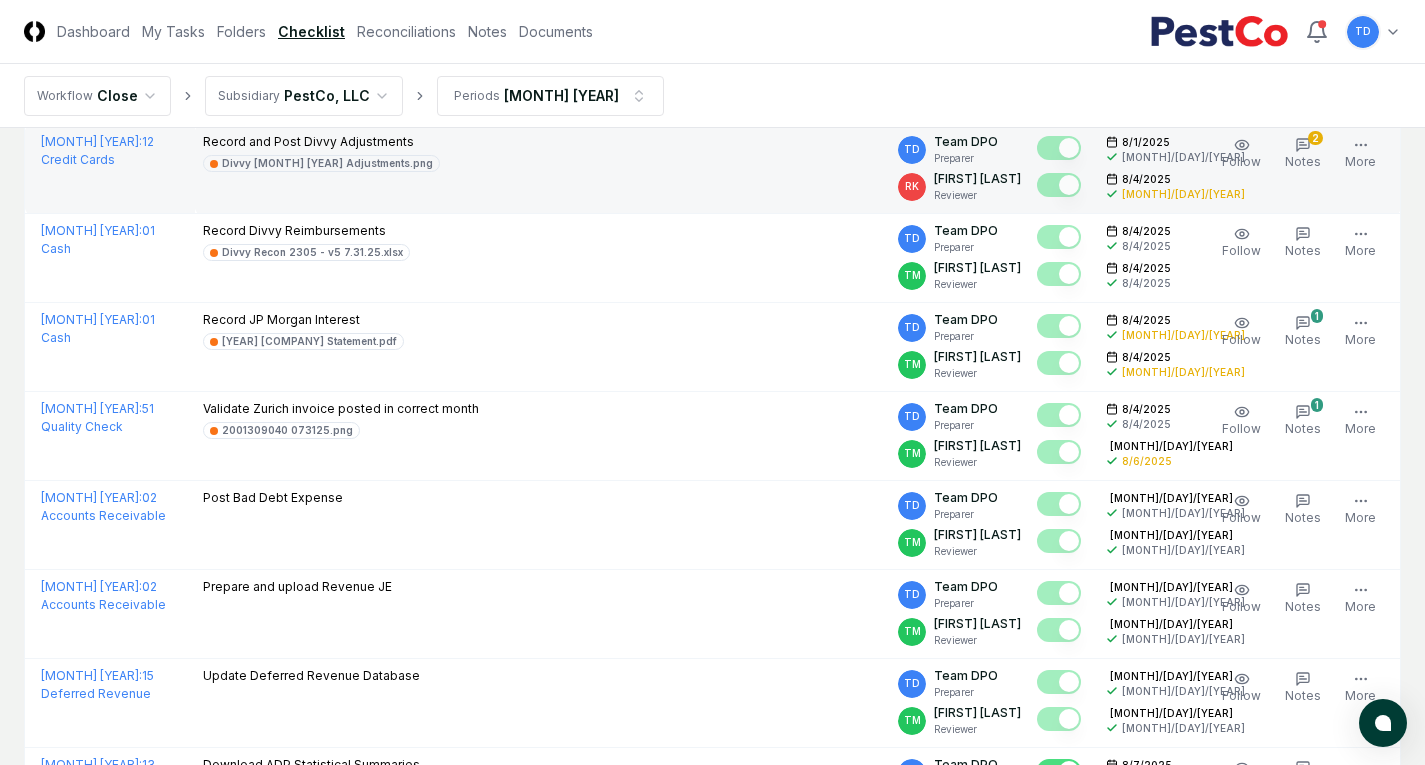 scroll, scrollTop: 2172, scrollLeft: 0, axis: vertical 